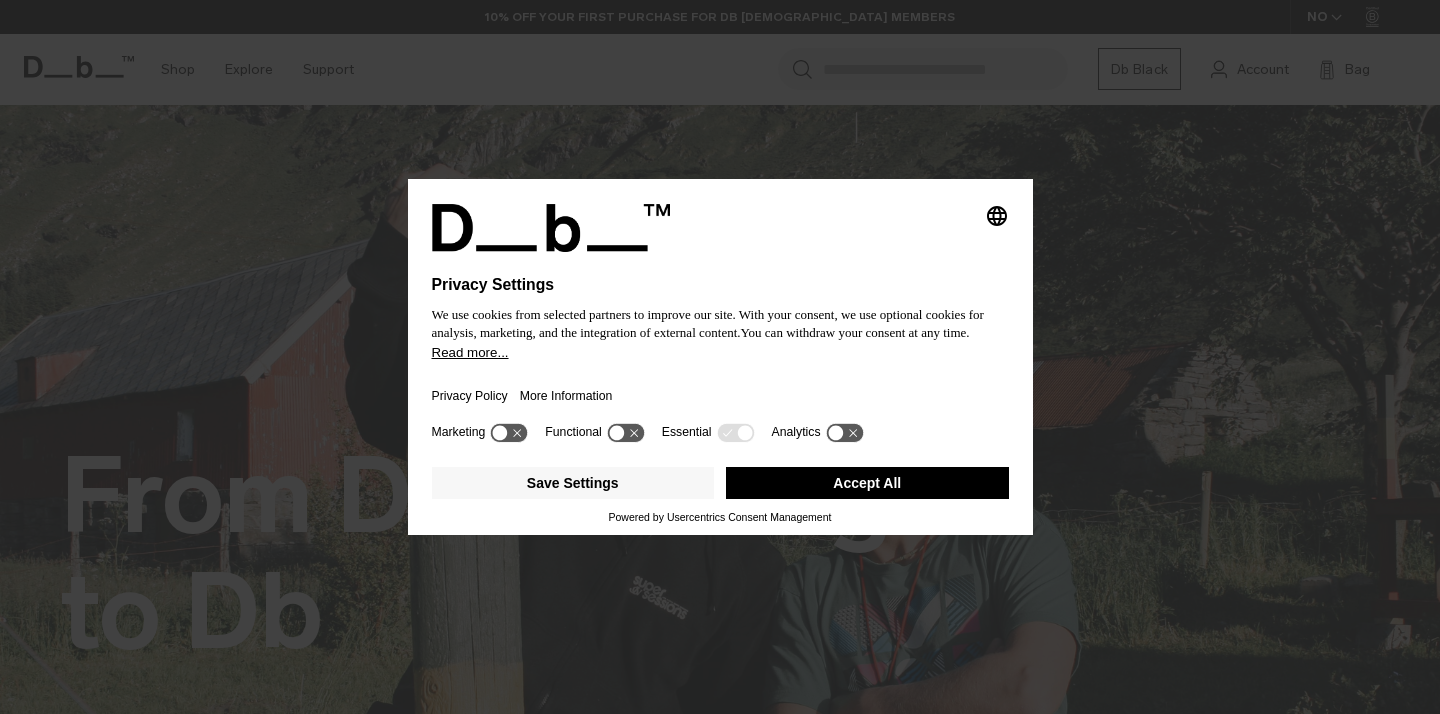 scroll, scrollTop: 0, scrollLeft: 0, axis: both 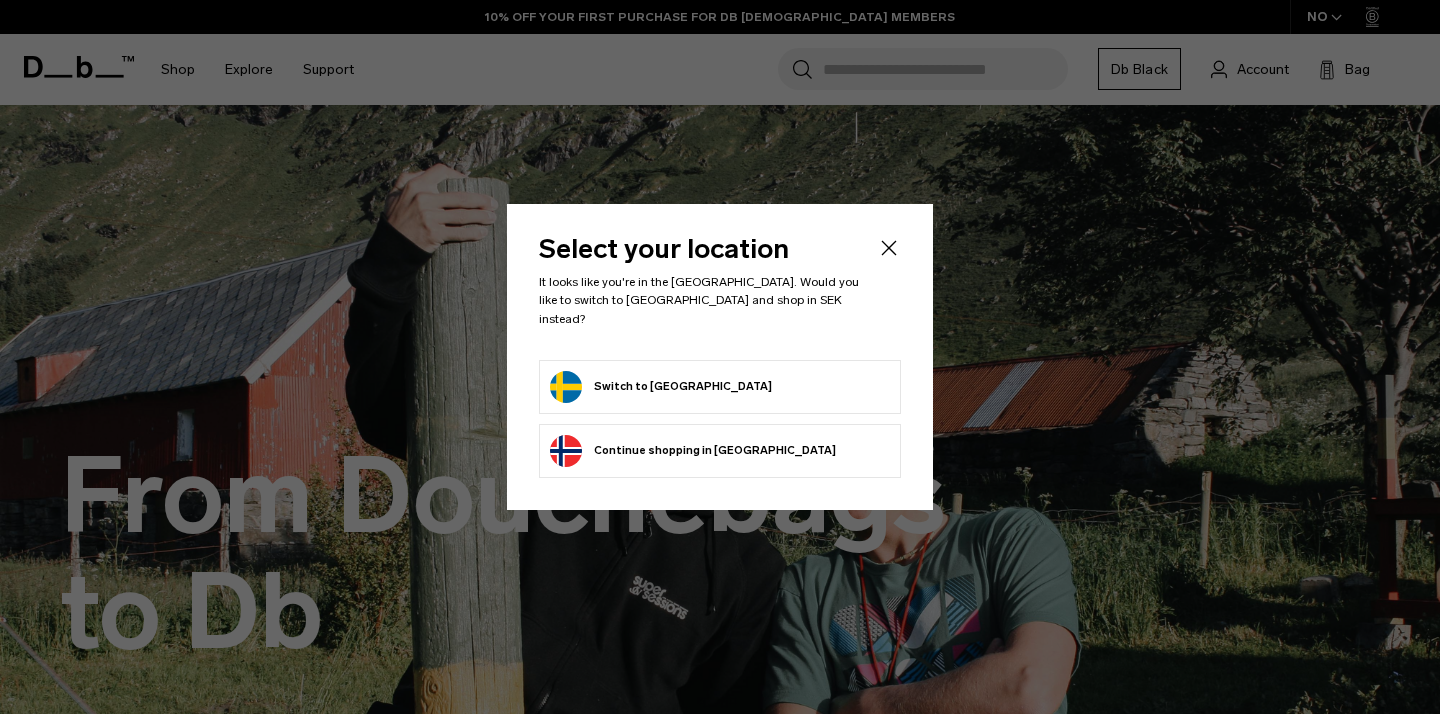 click on "Switch to Sweden" at bounding box center [720, 387] 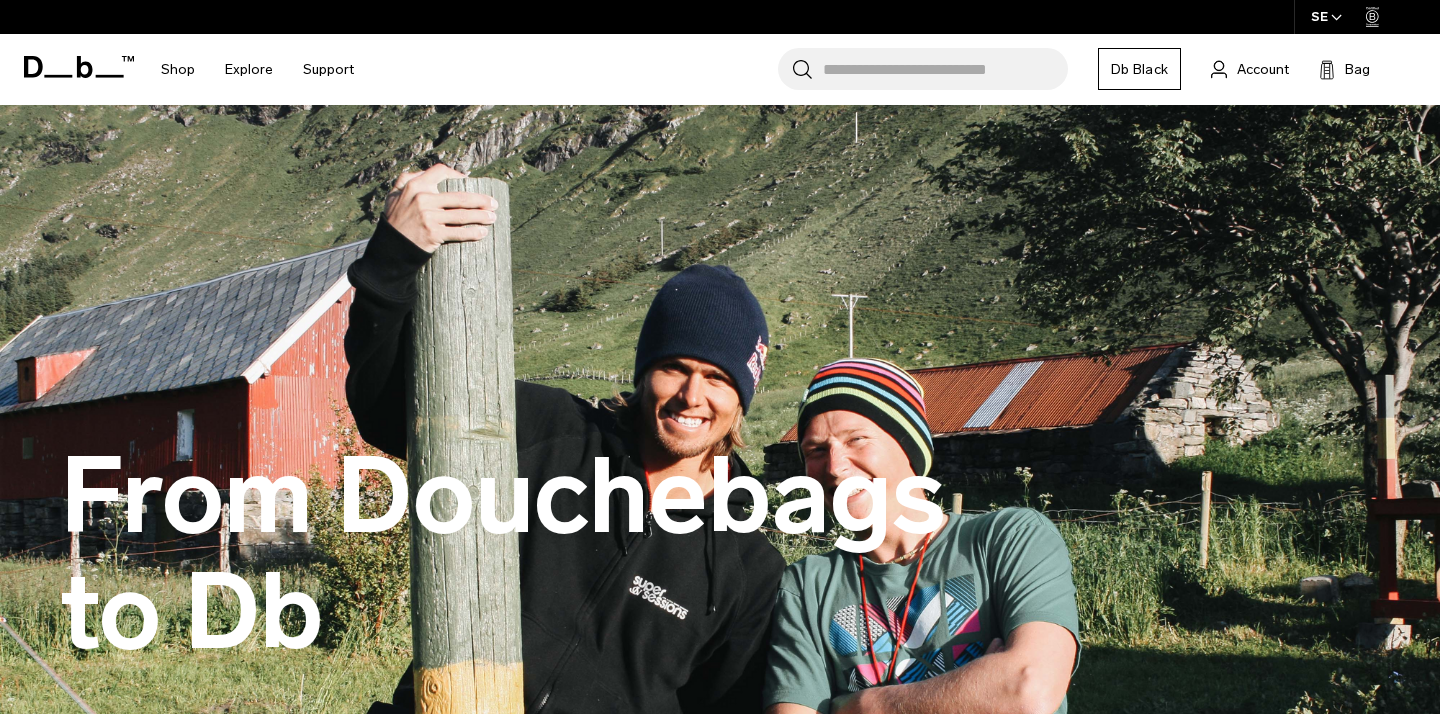 scroll, scrollTop: 0, scrollLeft: 0, axis: both 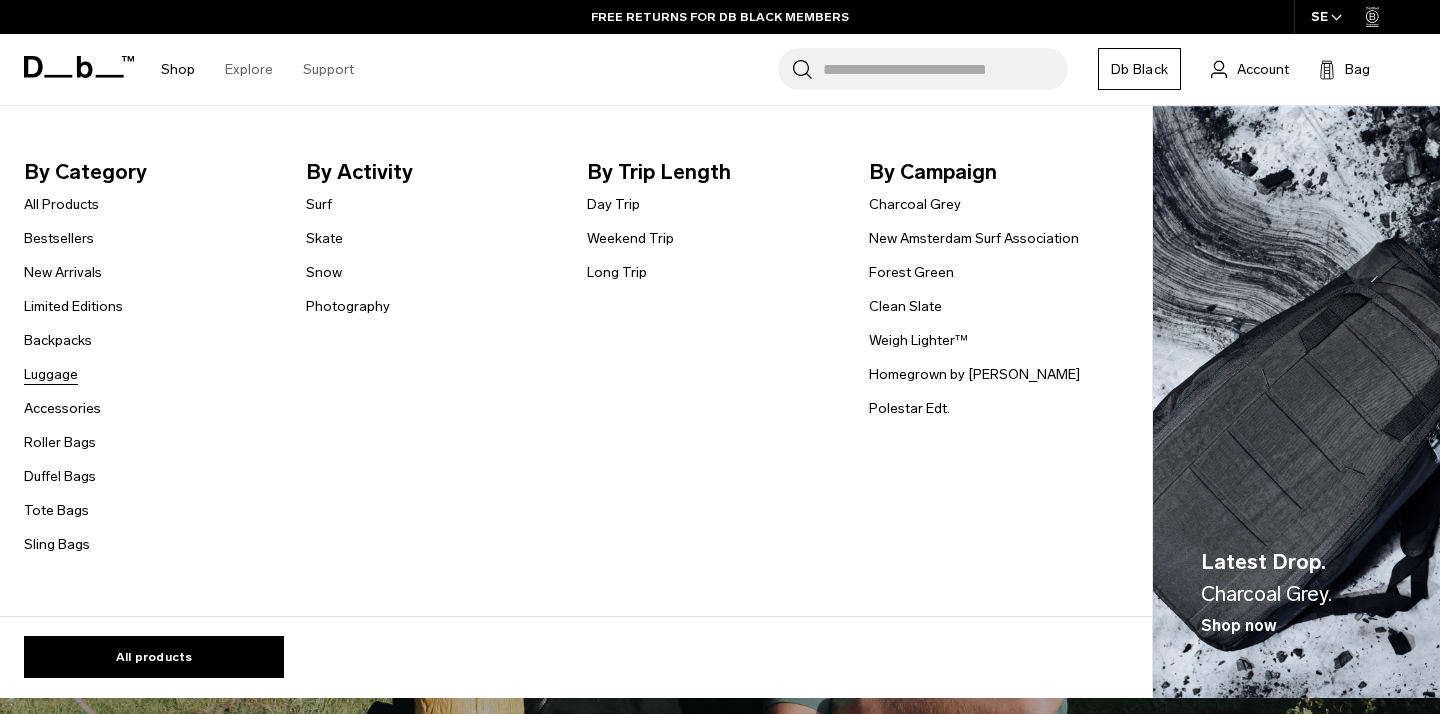 click on "Luggage" at bounding box center [51, 374] 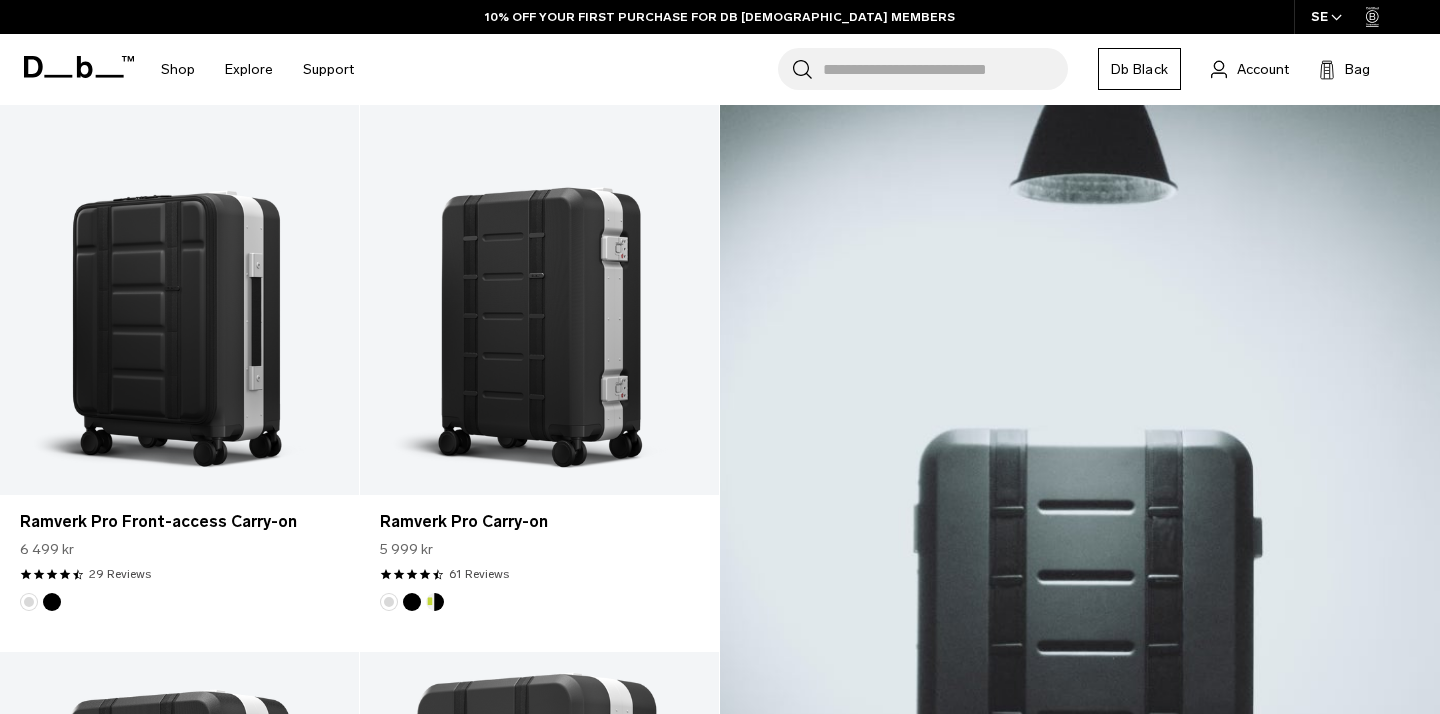 scroll, scrollTop: 401, scrollLeft: 0, axis: vertical 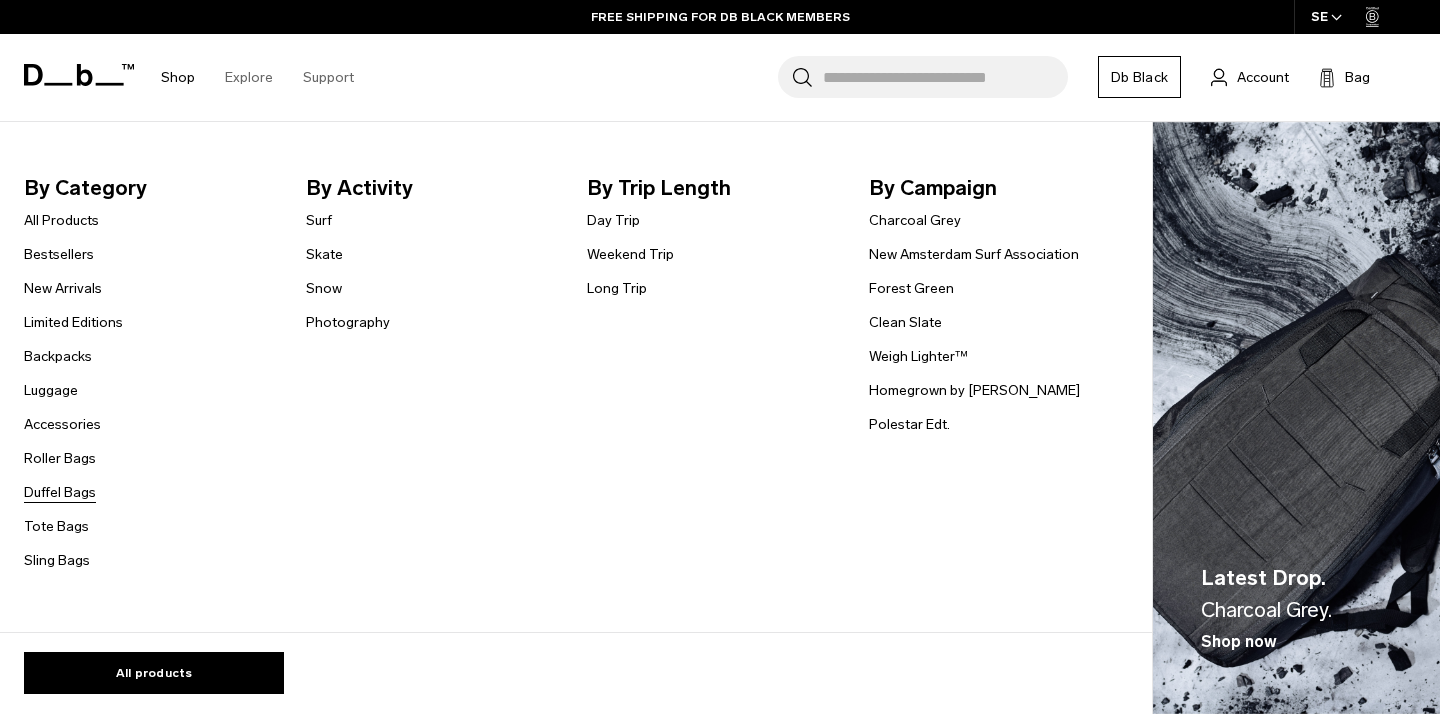 click on "Duffel Bags" at bounding box center (60, 492) 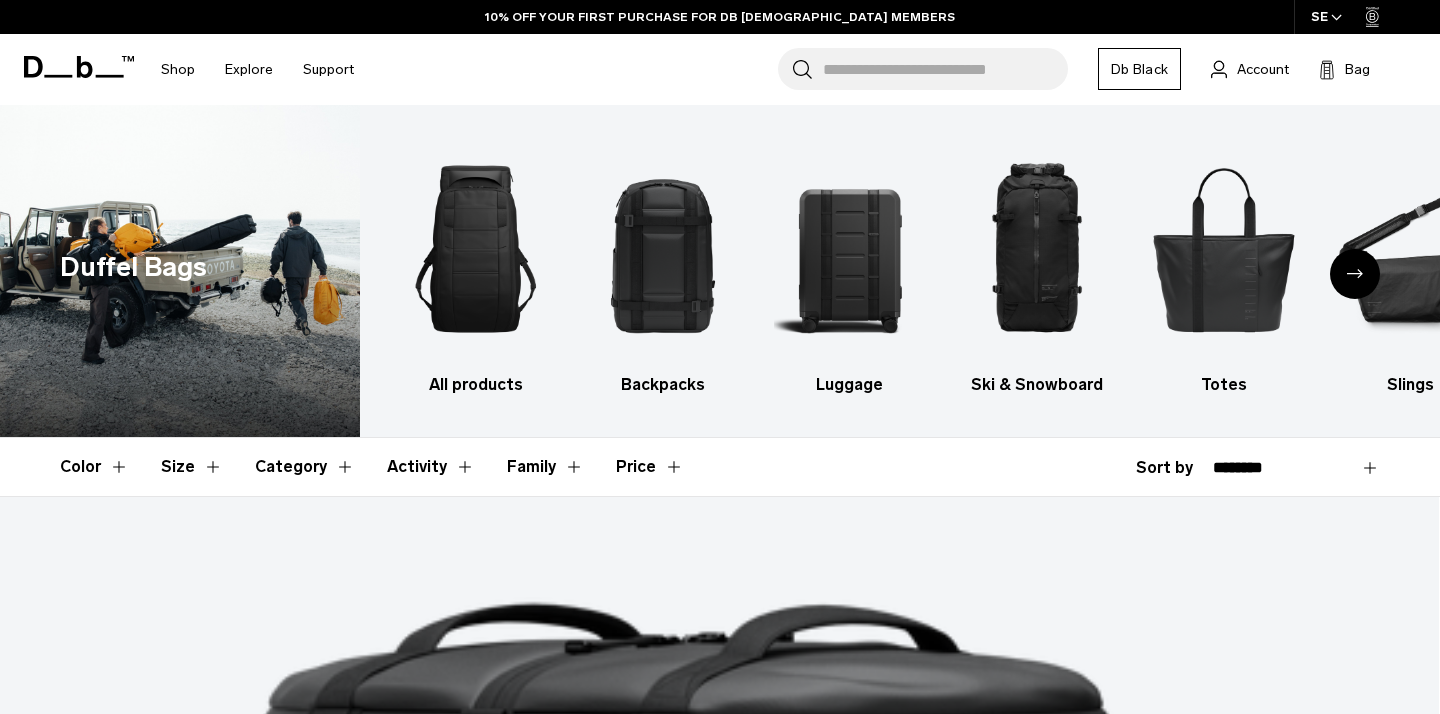 scroll, scrollTop: 0, scrollLeft: 0, axis: both 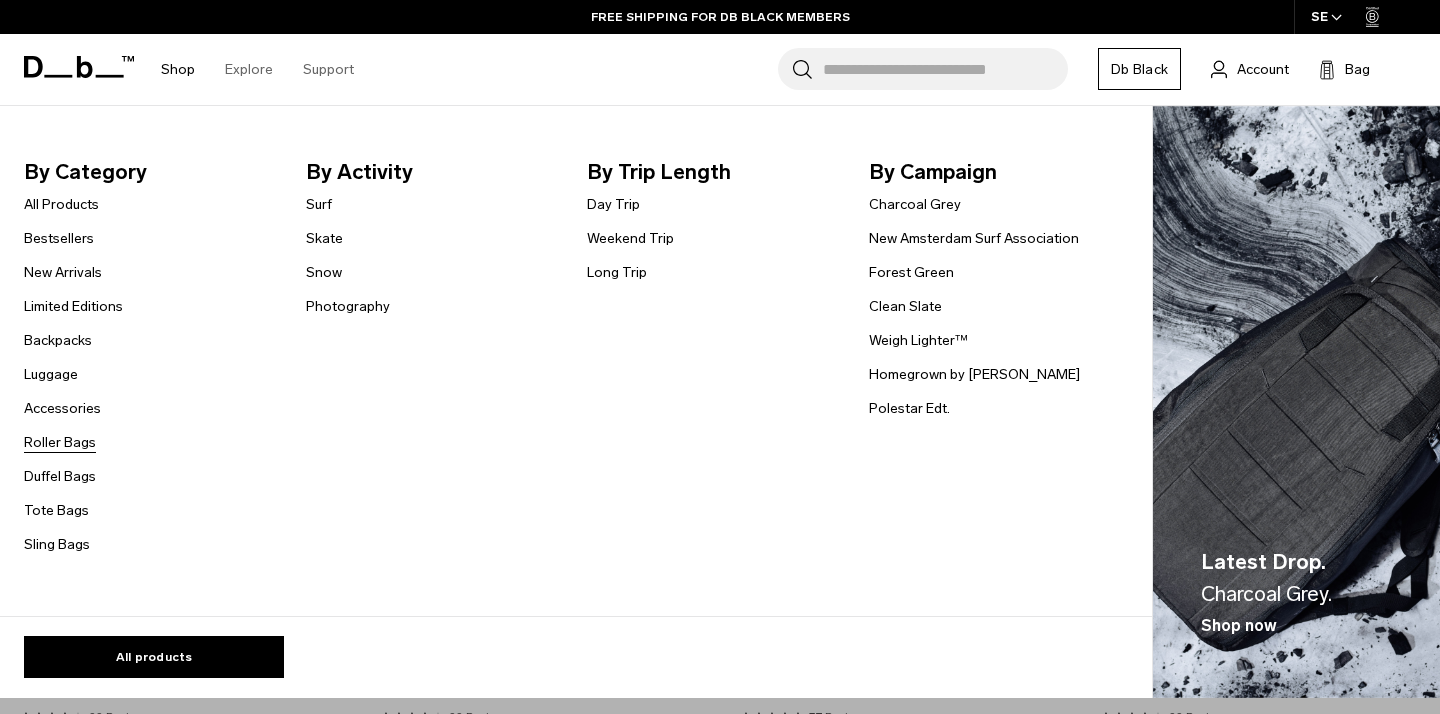 click on "Roller Bags" at bounding box center [60, 442] 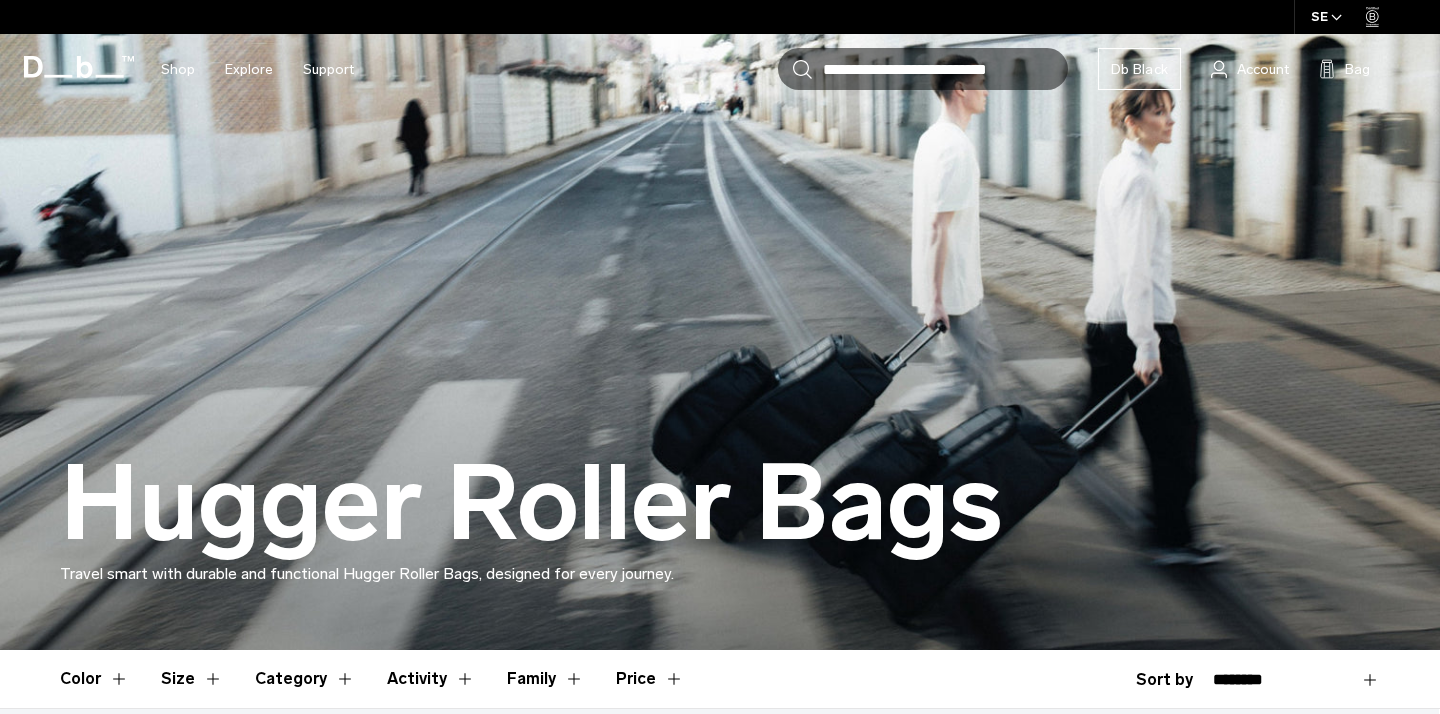 scroll, scrollTop: 549, scrollLeft: 0, axis: vertical 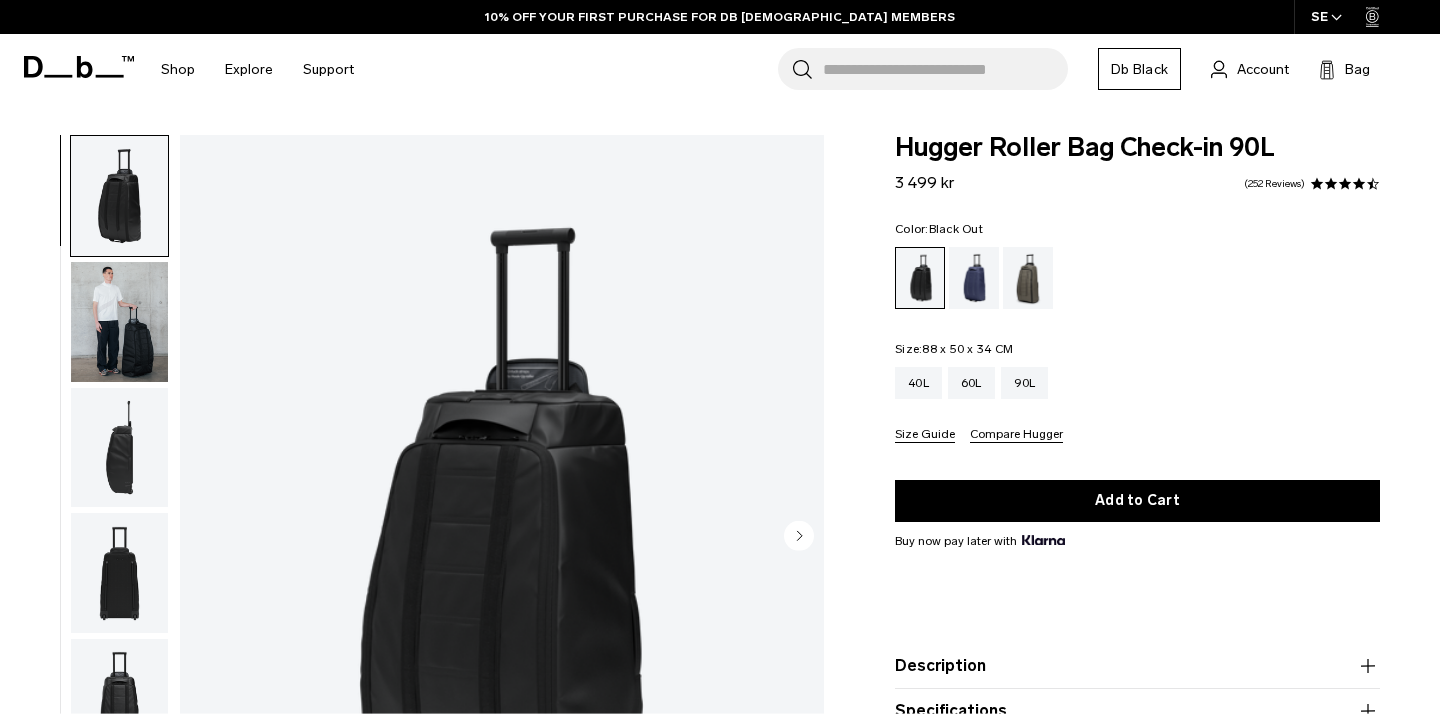 click at bounding box center [119, 322] 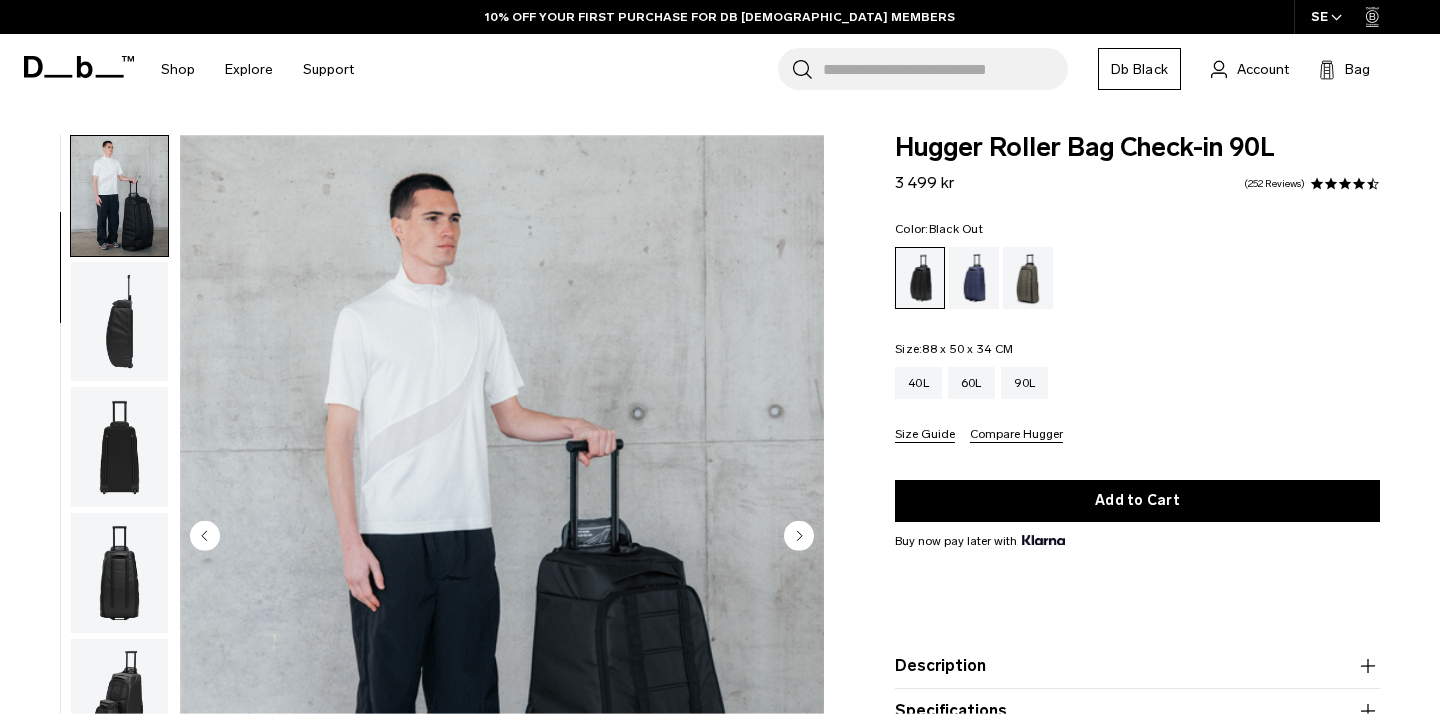 scroll, scrollTop: 127, scrollLeft: 0, axis: vertical 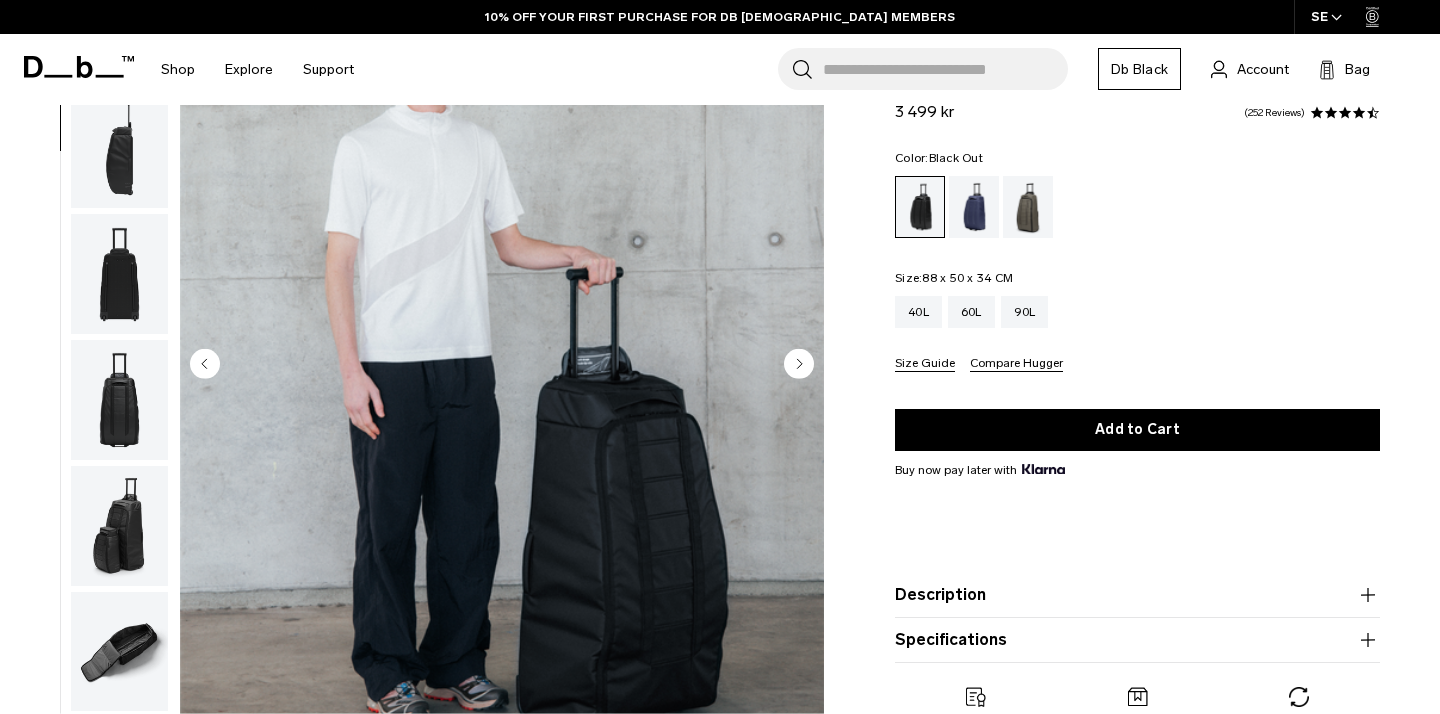 click at bounding box center (119, 149) 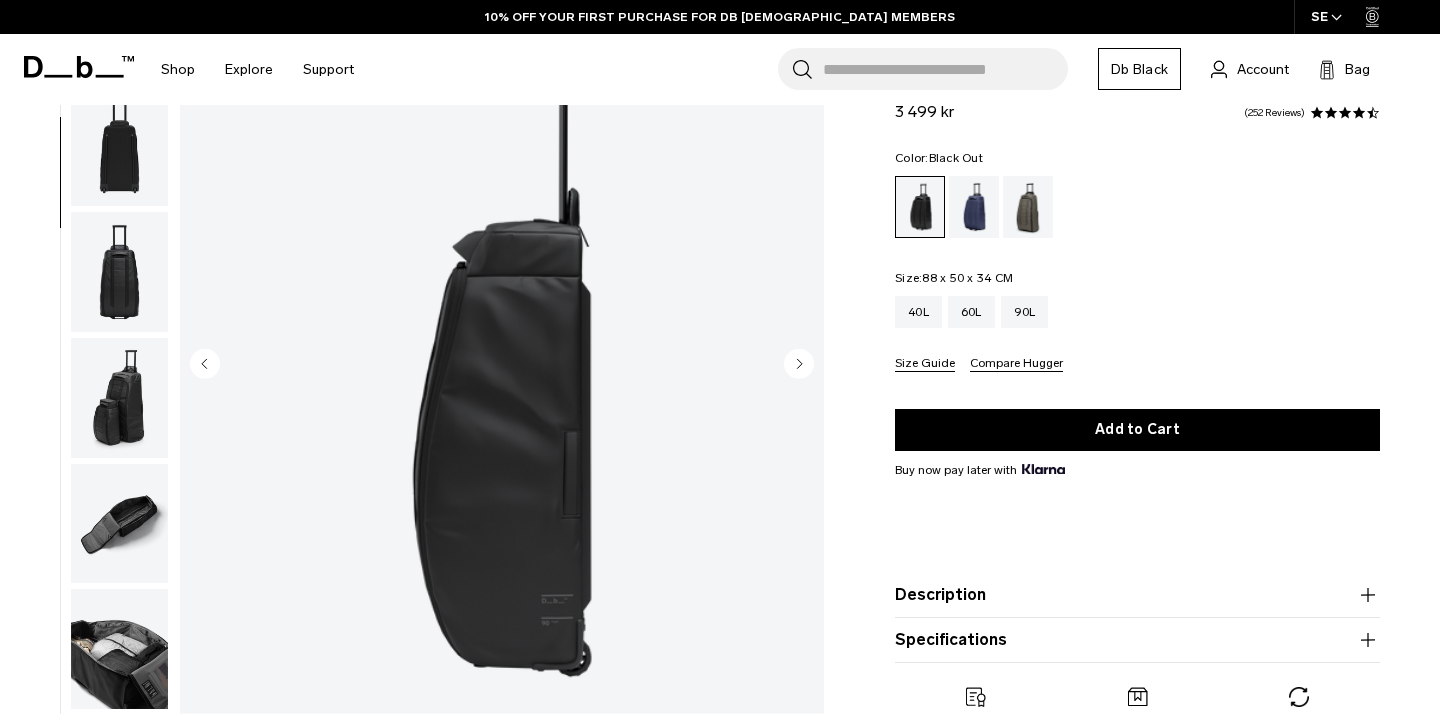 click at bounding box center (119, 146) 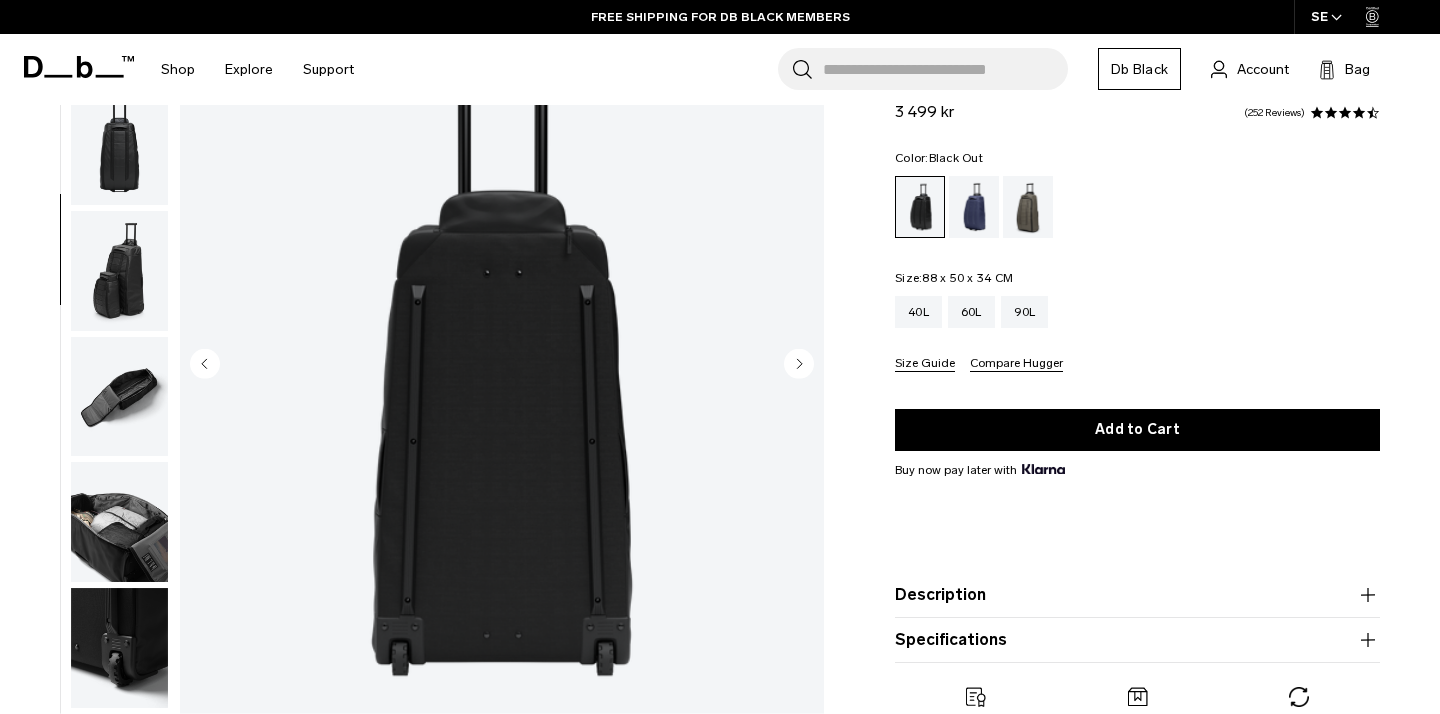 click at bounding box center (119, 397) 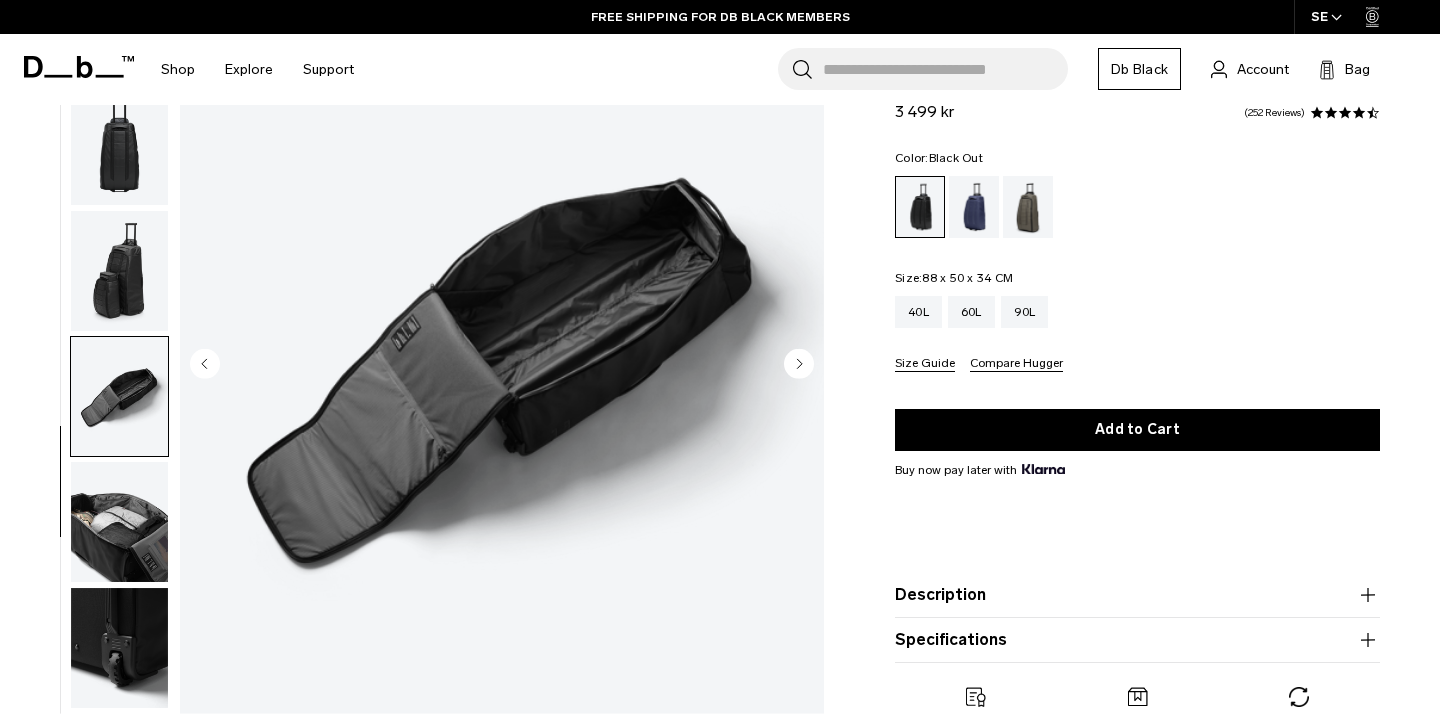 scroll, scrollTop: 464, scrollLeft: 0, axis: vertical 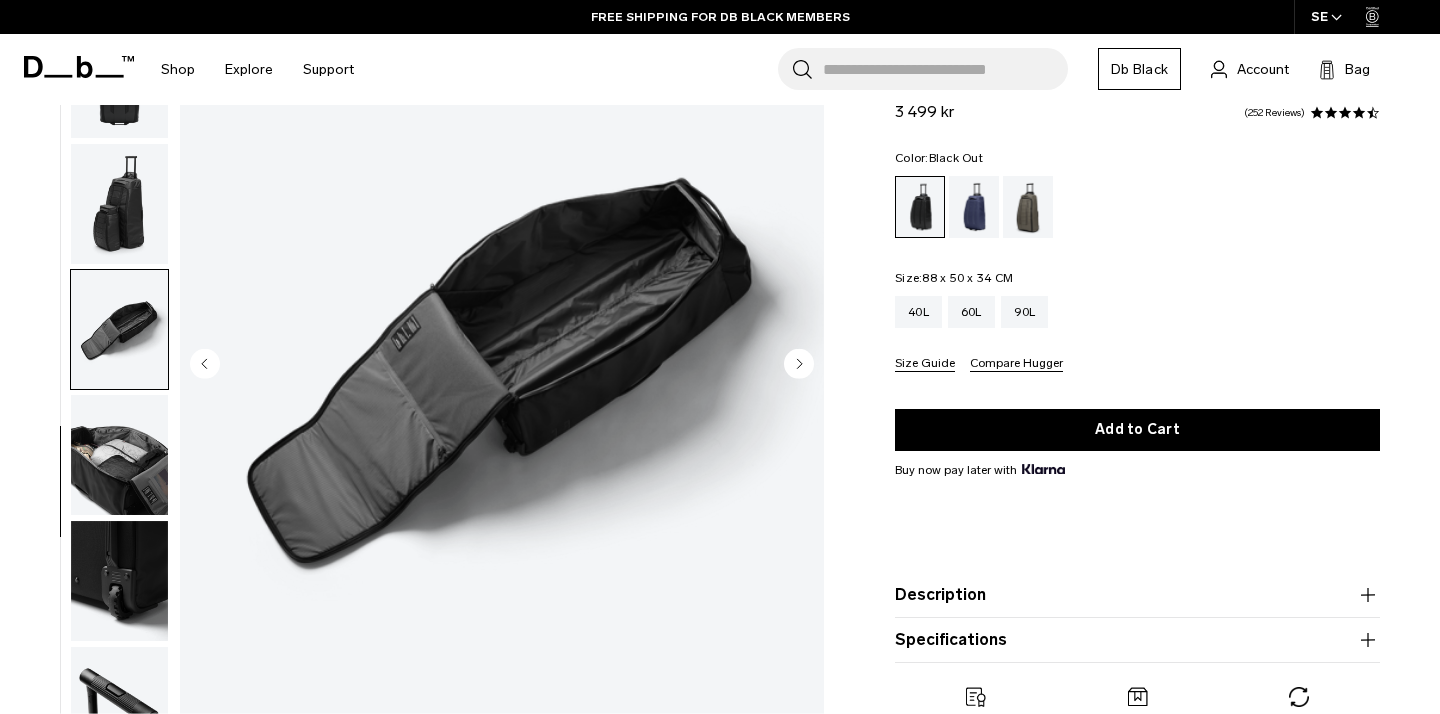 click at bounding box center [119, 455] 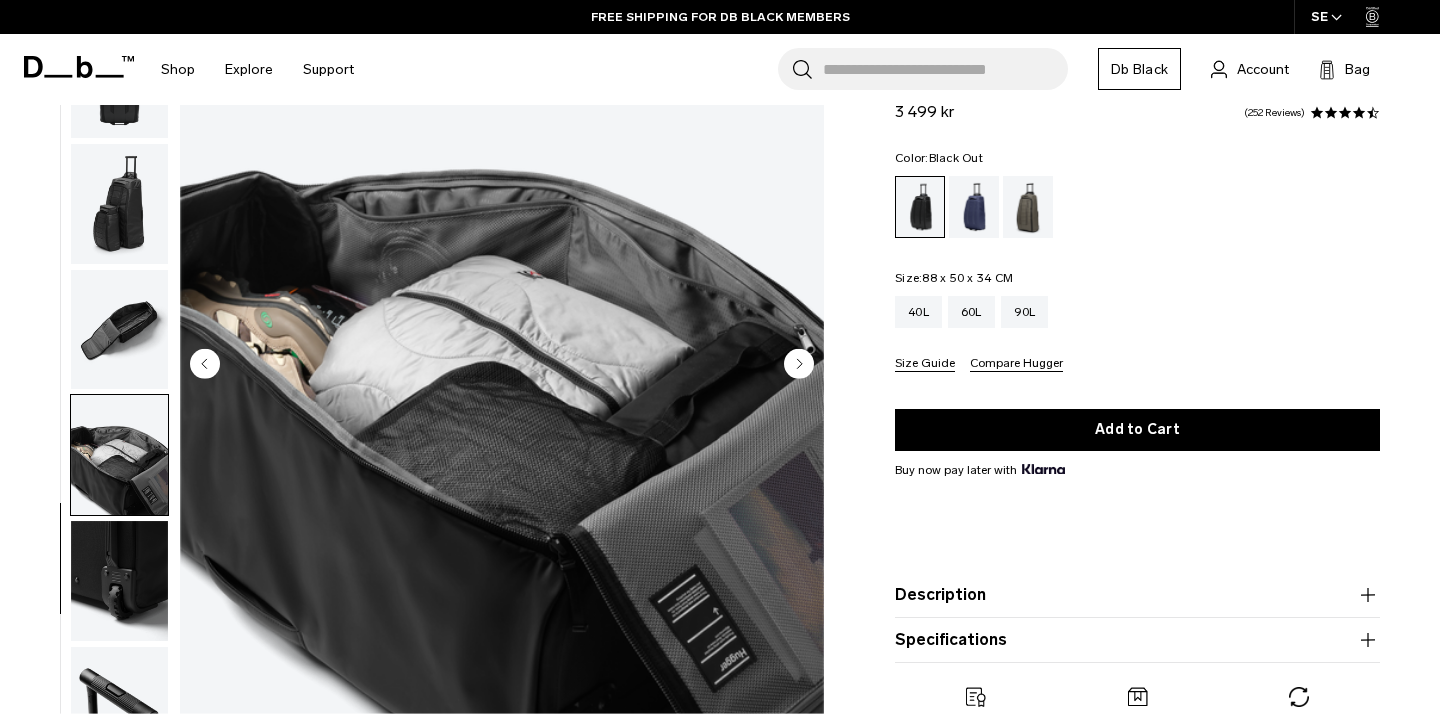 click at bounding box center (119, 330) 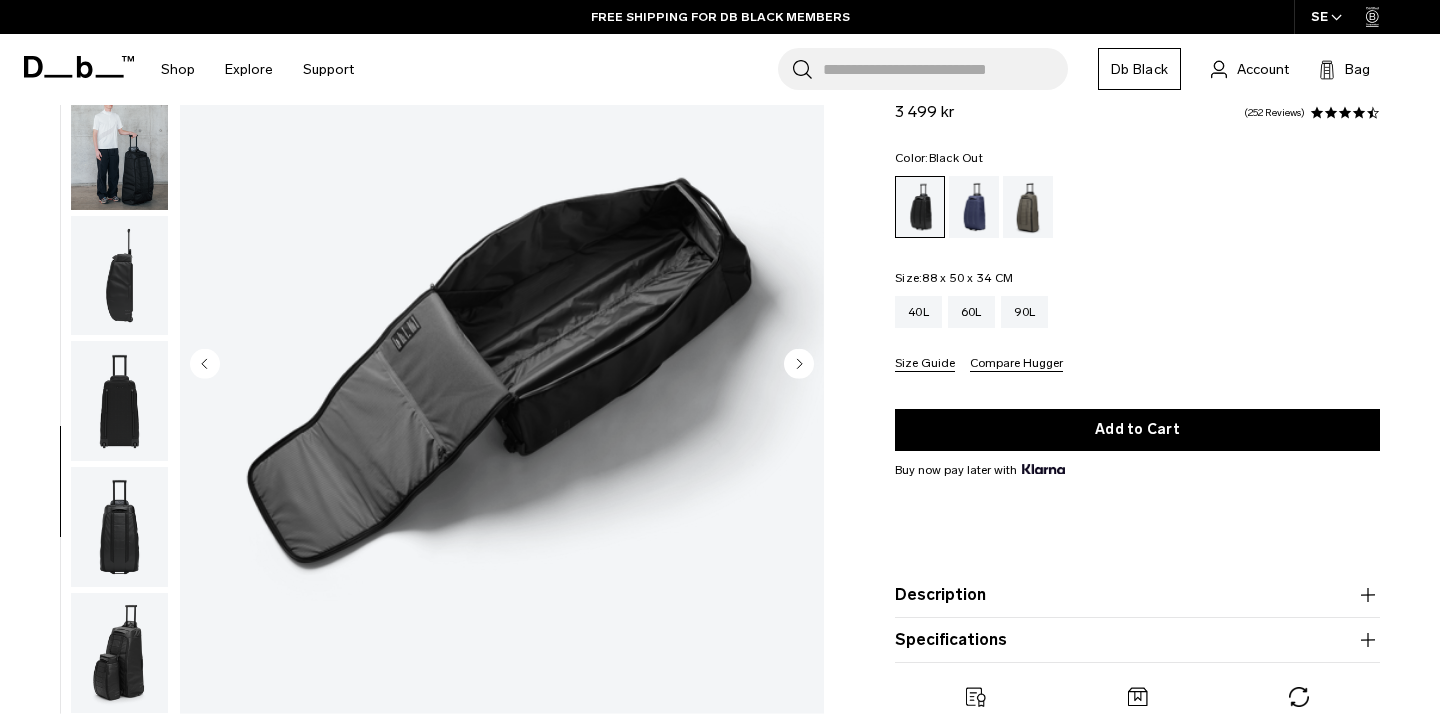 scroll, scrollTop: 0, scrollLeft: 0, axis: both 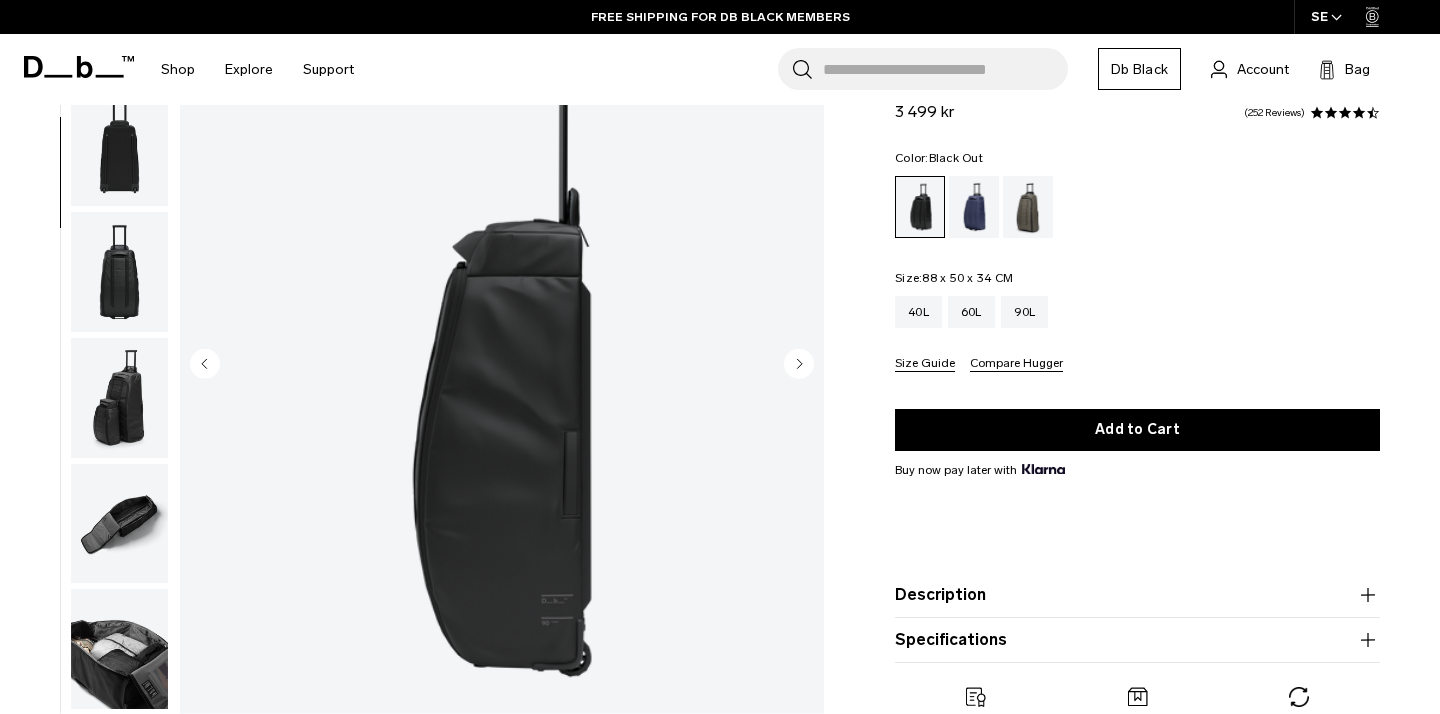 click at bounding box center [119, 272] 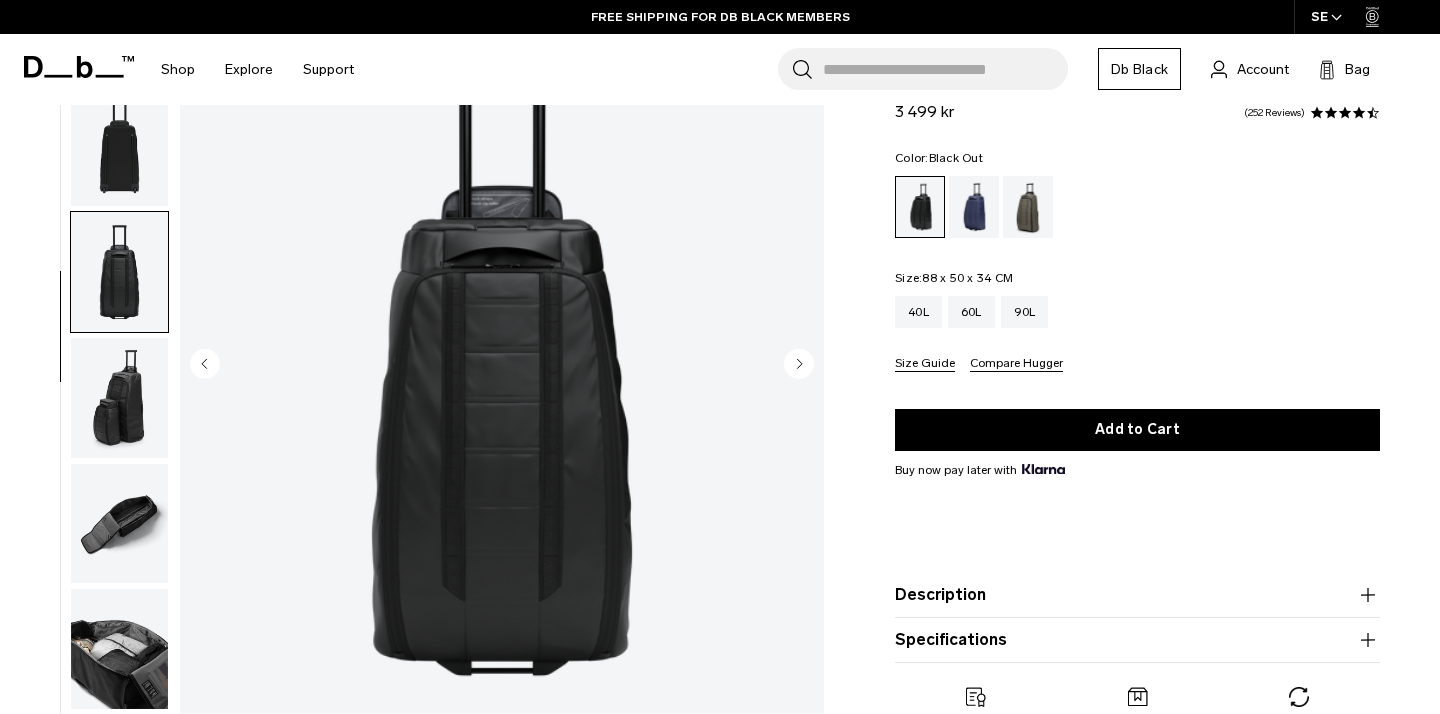 scroll, scrollTop: 464, scrollLeft: 0, axis: vertical 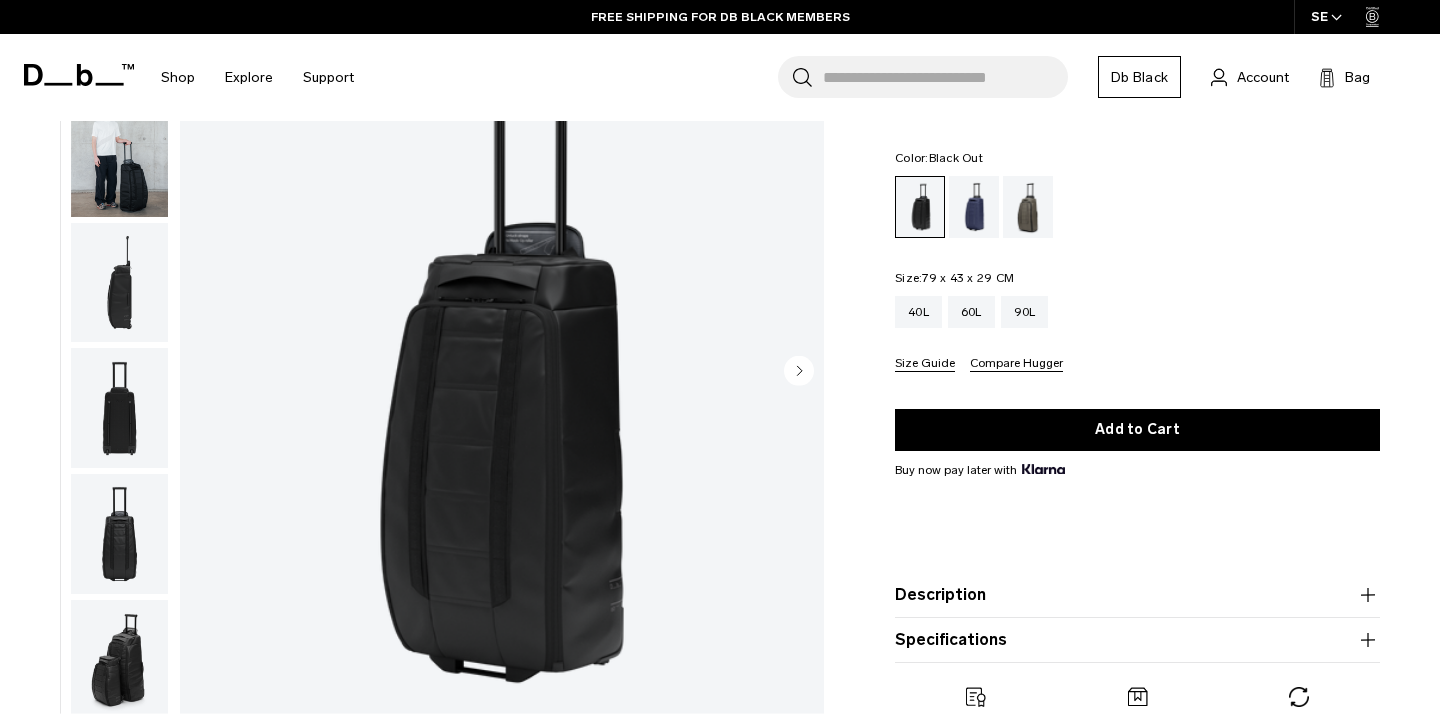 click at bounding box center [119, 157] 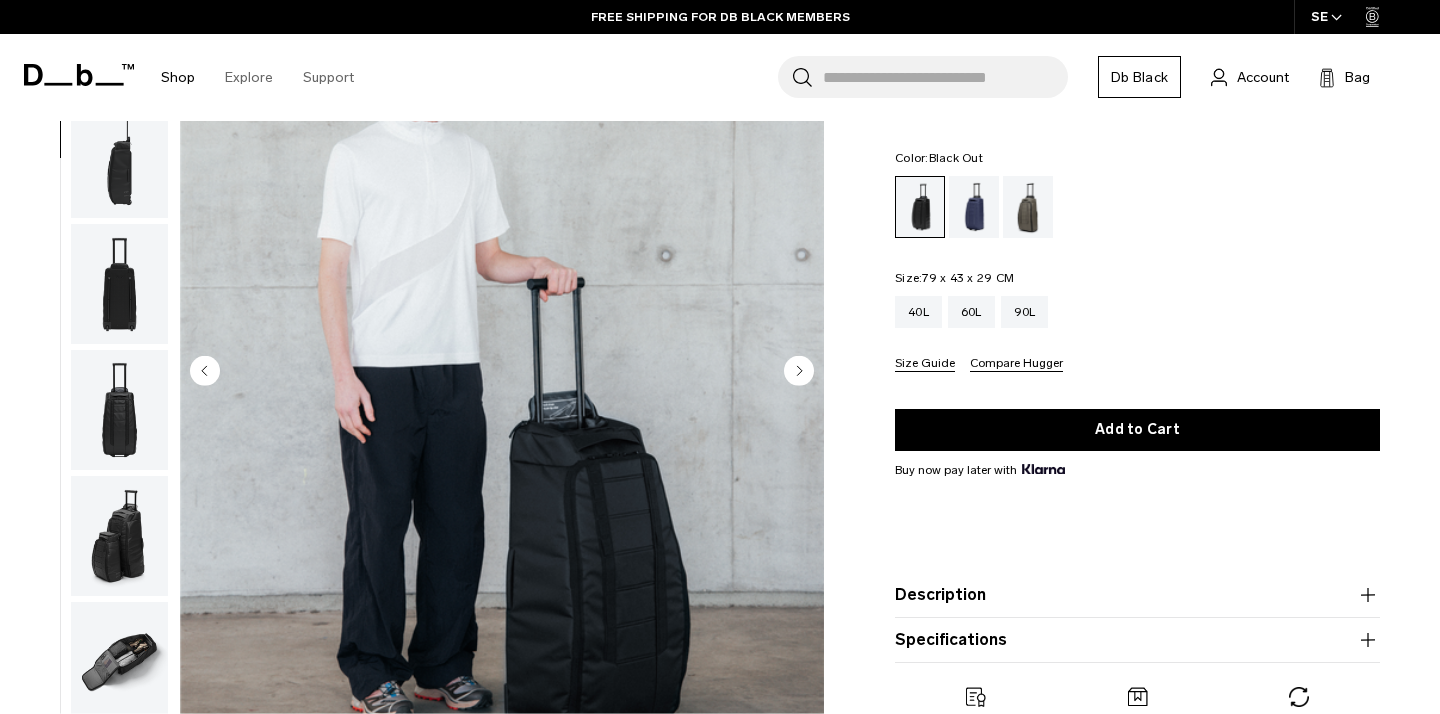 scroll, scrollTop: 127, scrollLeft: 0, axis: vertical 